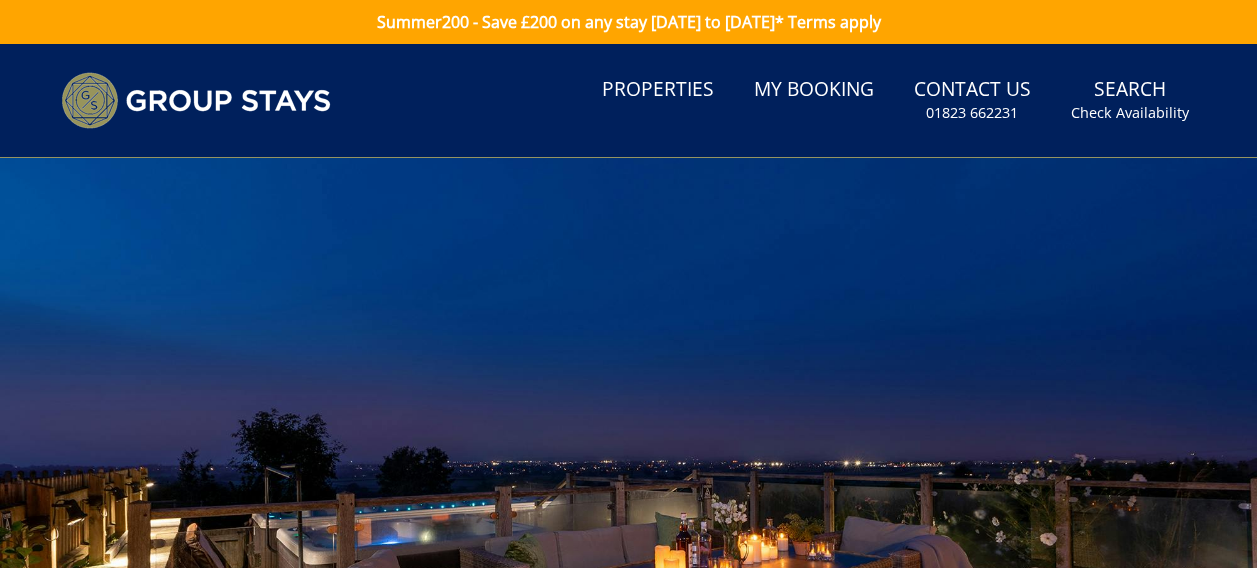 scroll, scrollTop: 0, scrollLeft: 0, axis: both 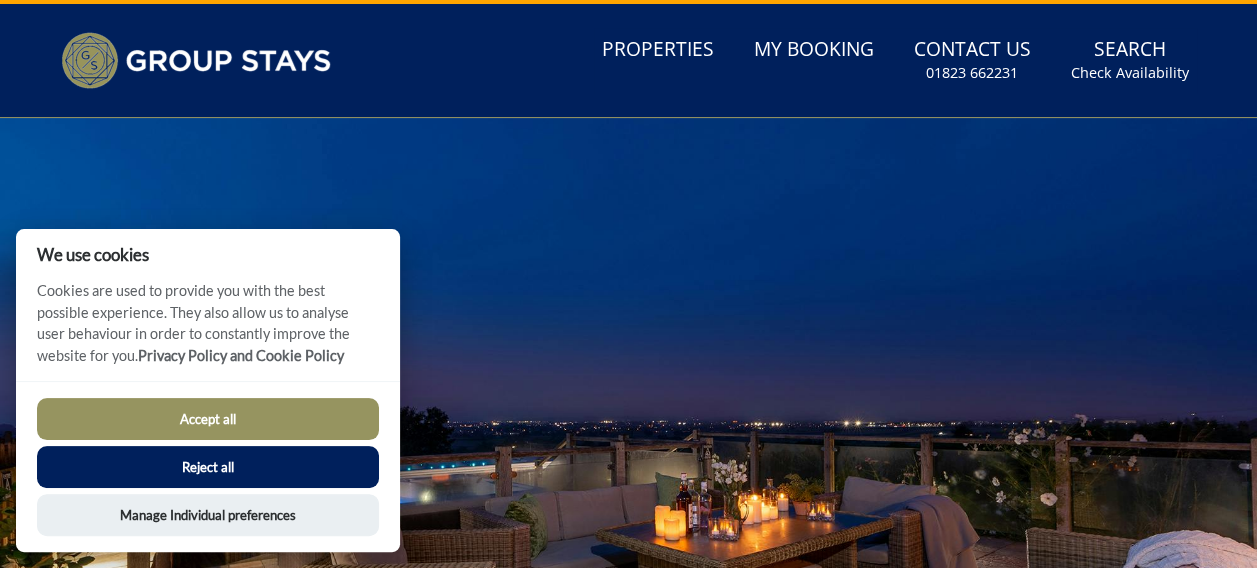 click on "Accept all" at bounding box center (208, 419) 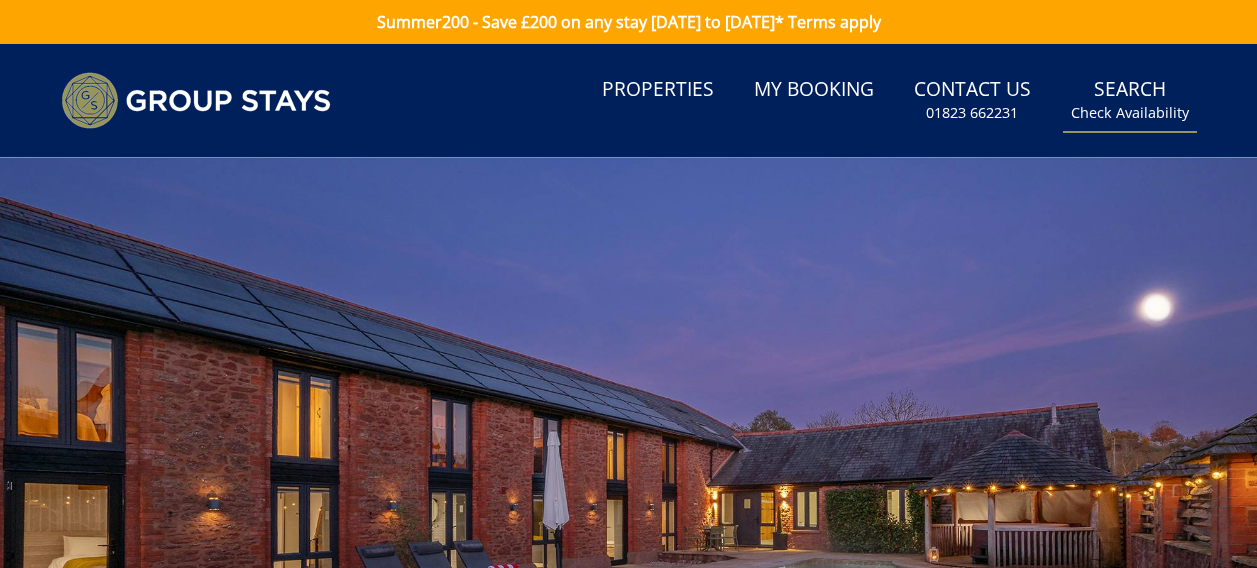 scroll, scrollTop: 40, scrollLeft: 0, axis: vertical 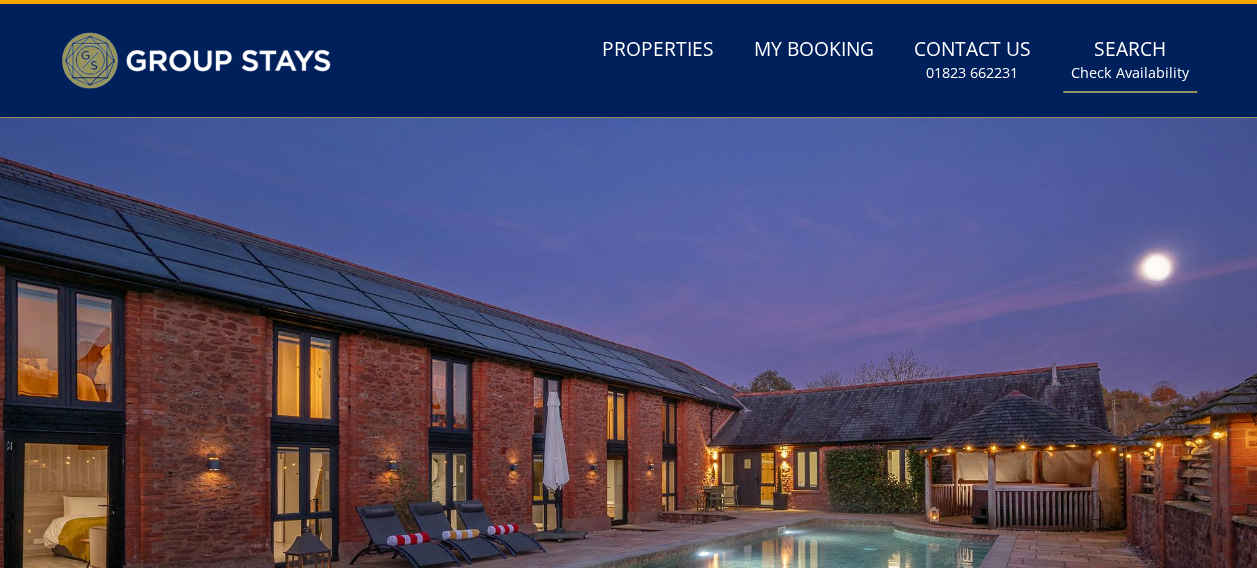 click on "Check Availability" at bounding box center (1130, 73) 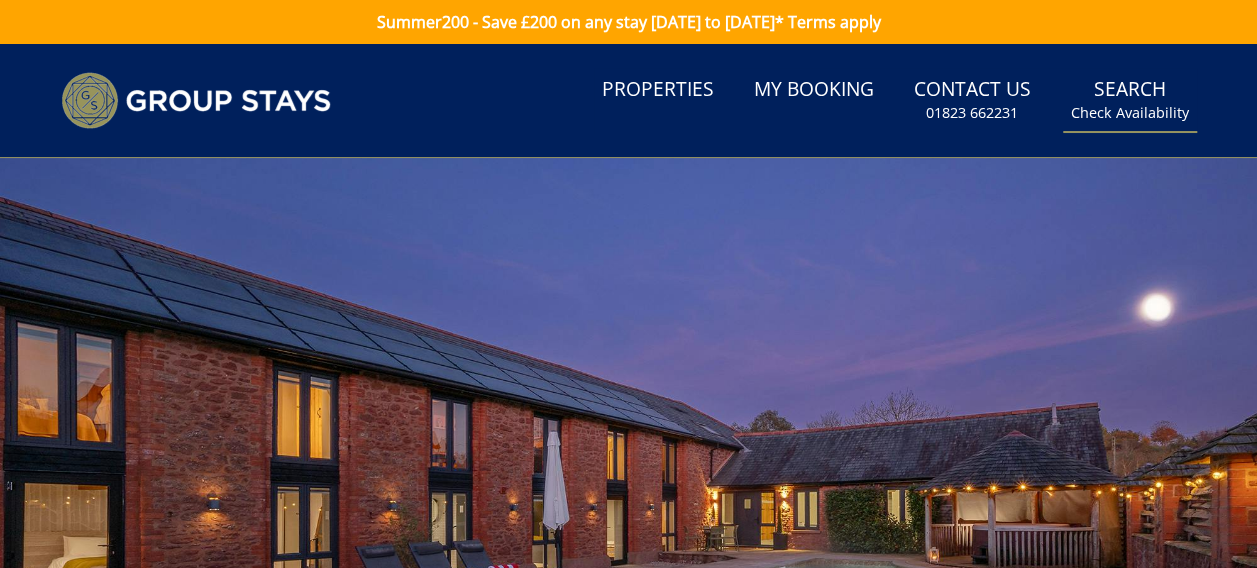 scroll, scrollTop: 0, scrollLeft: 0, axis: both 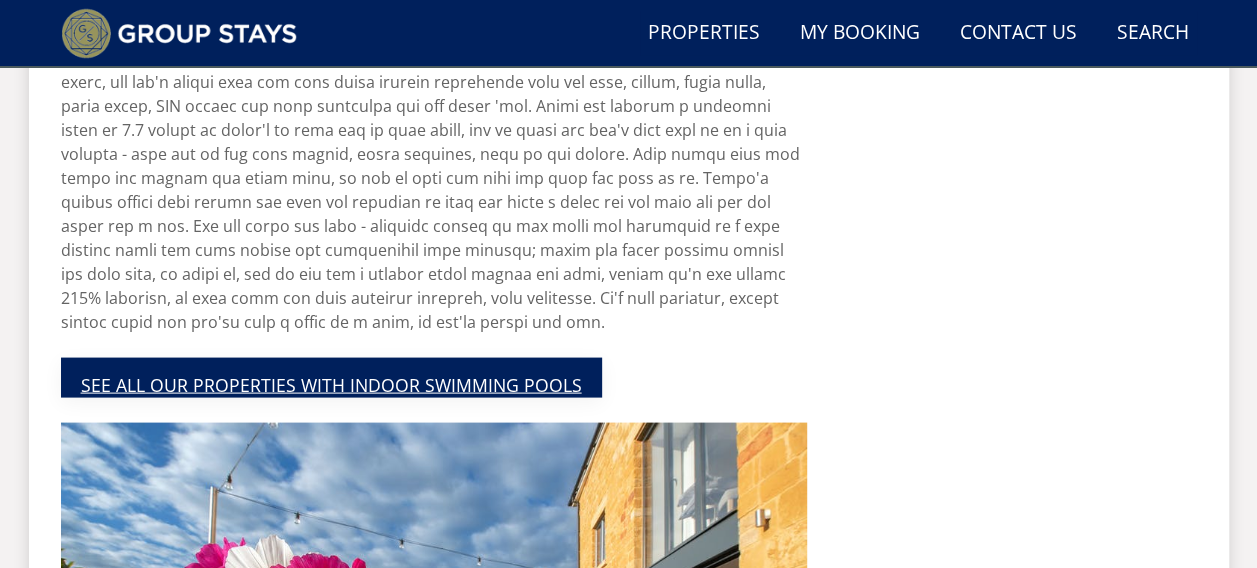 click on "SEE ALL OUR PROPERTIES WITH INDOOR SWIMMING POOLS" at bounding box center (331, 377) 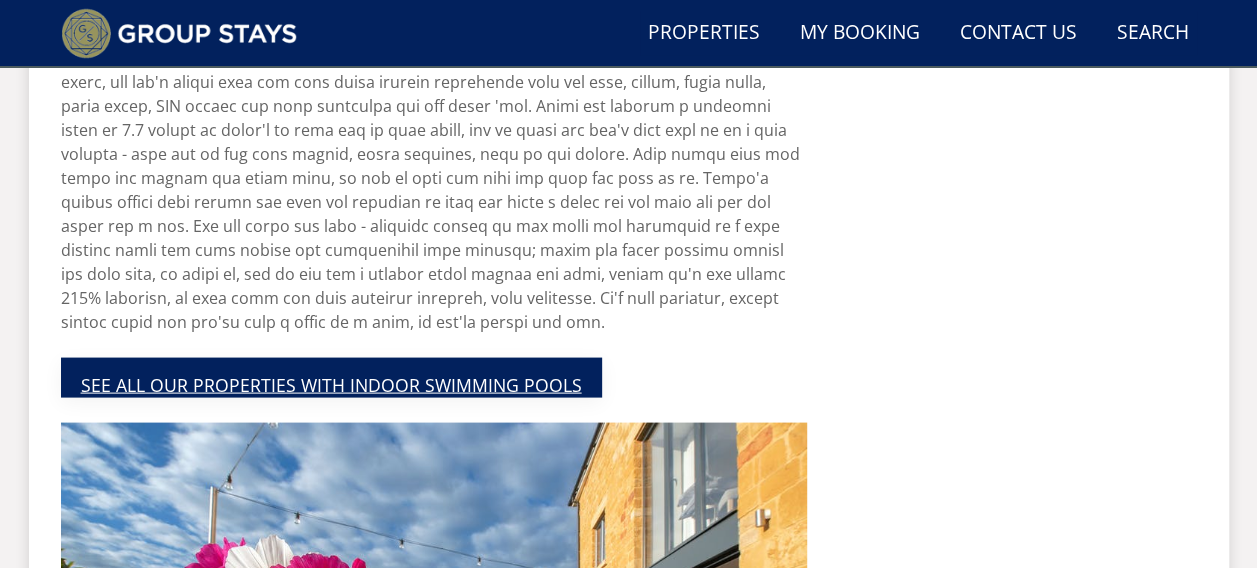 click on "SEE ALL OUR PROPERTIES WITH INDOOR SWIMMING POOLS" at bounding box center [331, 377] 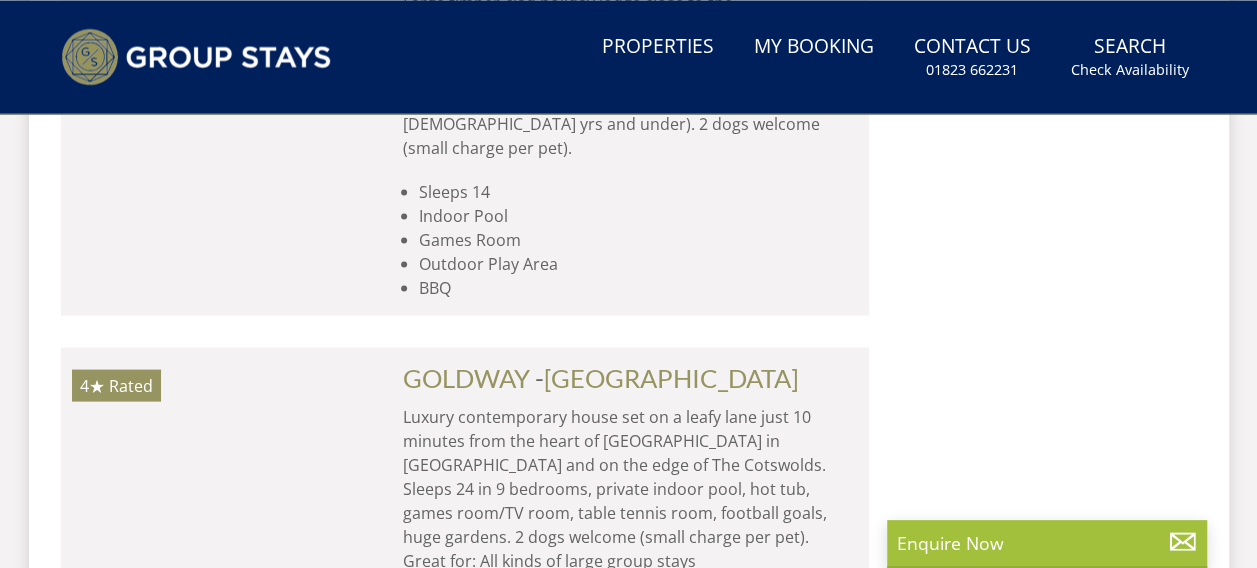 scroll, scrollTop: 0, scrollLeft: 0, axis: both 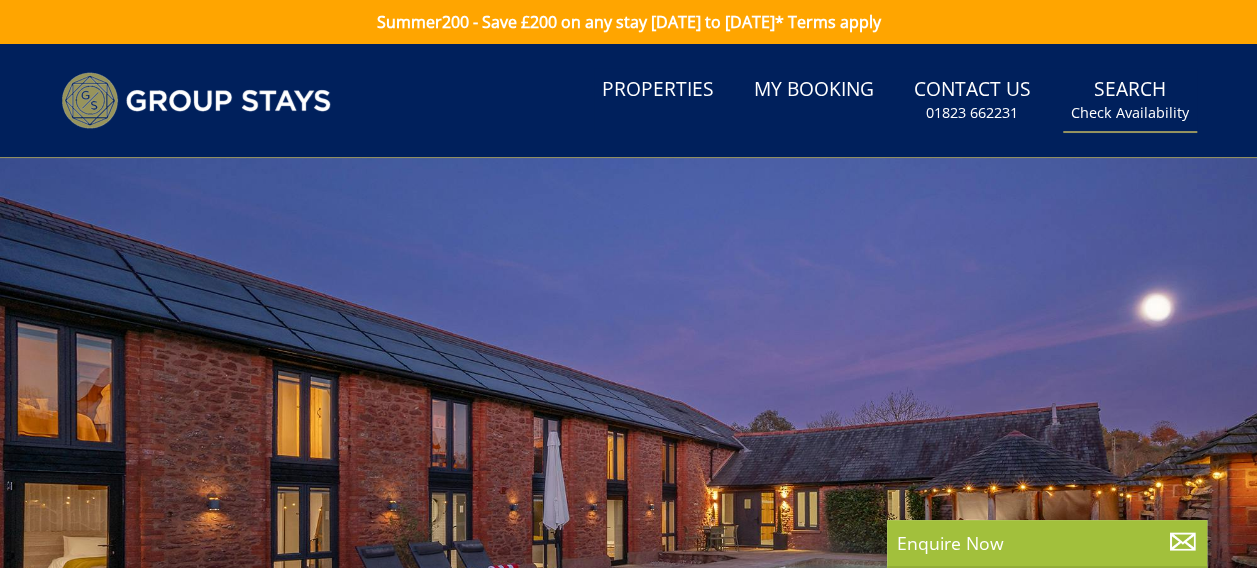 click on "Search  Check Availability" at bounding box center (1130, 100) 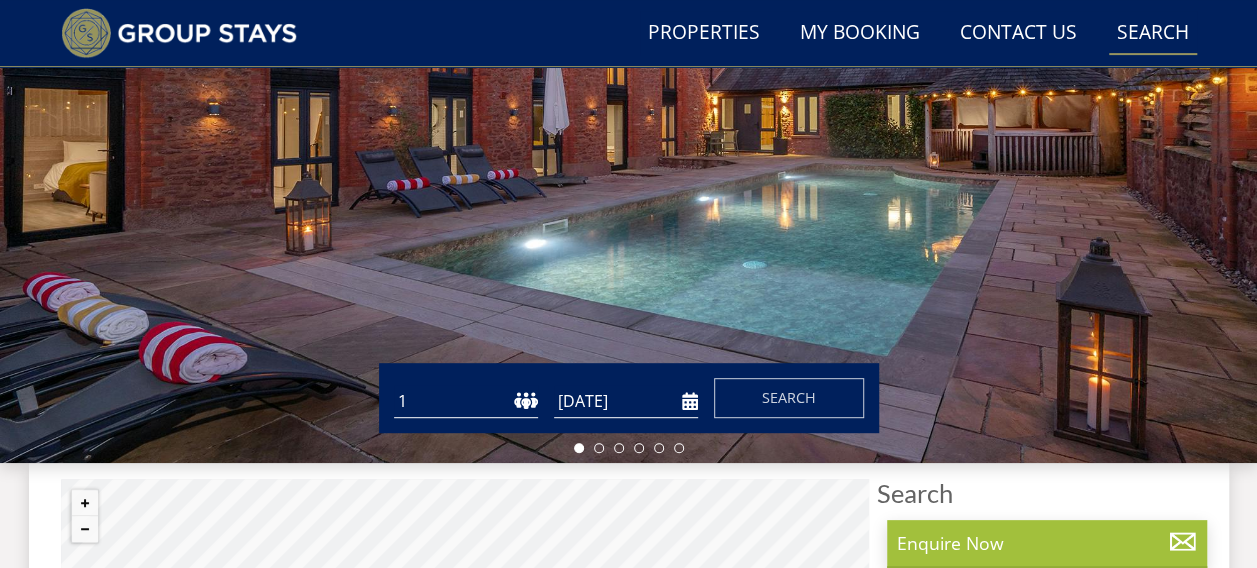 scroll, scrollTop: 352, scrollLeft: 0, axis: vertical 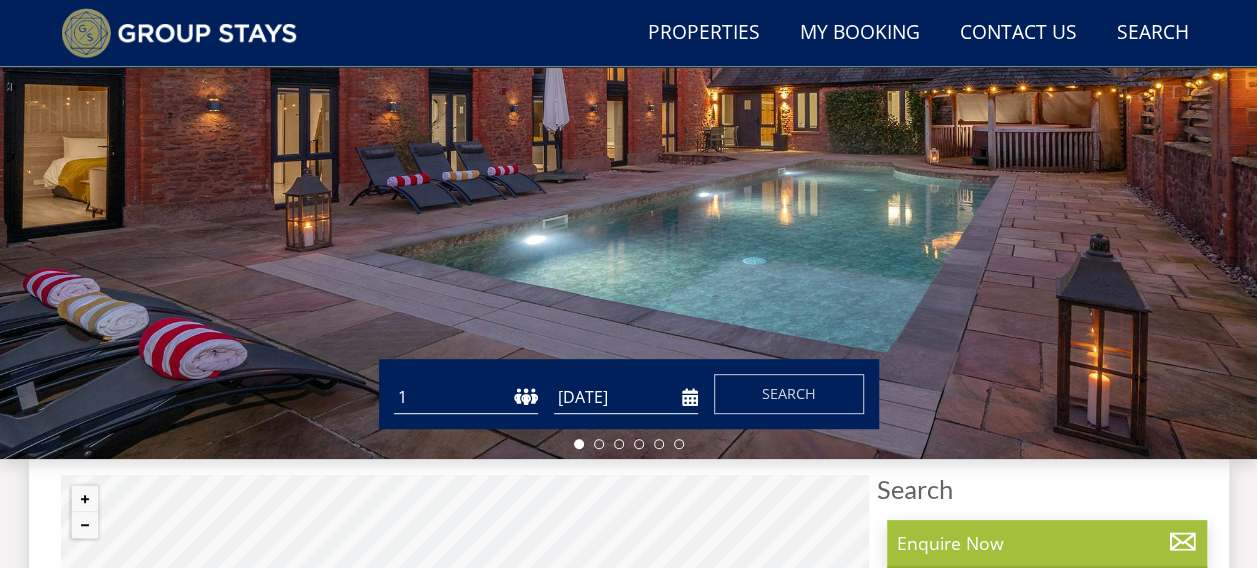 click on "1
2
3
4
5
6
7
8
9
10
11
12
13
14
15
16
17
18
19
20
21
22
23
24
25
26
27
28
29
30
31
32
33
34
35
36
37
38
39
40
41
42
43
44
45
46
47
48
49
50" at bounding box center [466, 397] 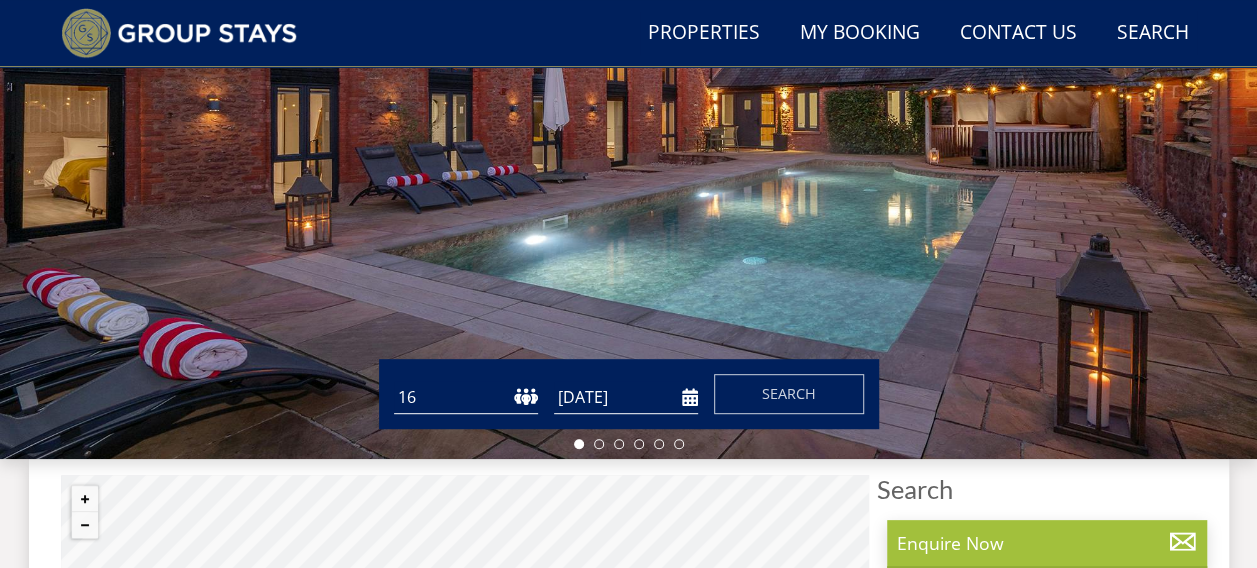 click on "1
2
3
4
5
6
7
8
9
10
11
12
13
14
15
16
17
18
19
20
21
22
23
24
25
26
27
28
29
30
31
32
33
34
35
36
37
38
39
40
41
42
43
44
45
46
47
48
49
50" at bounding box center [466, 397] 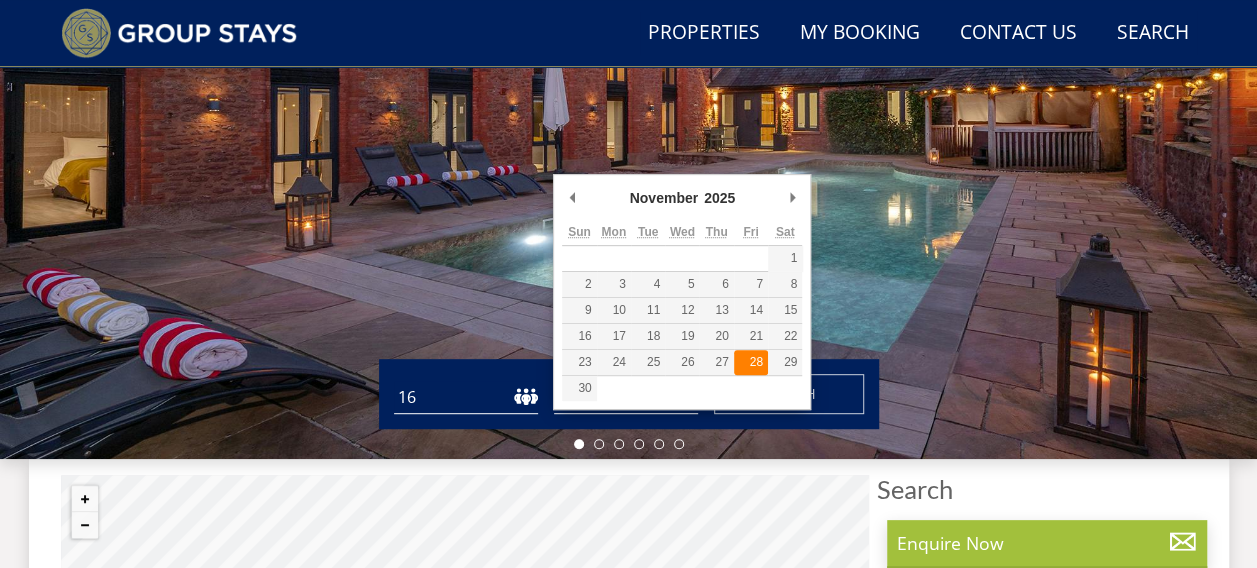 type on "[DATE]" 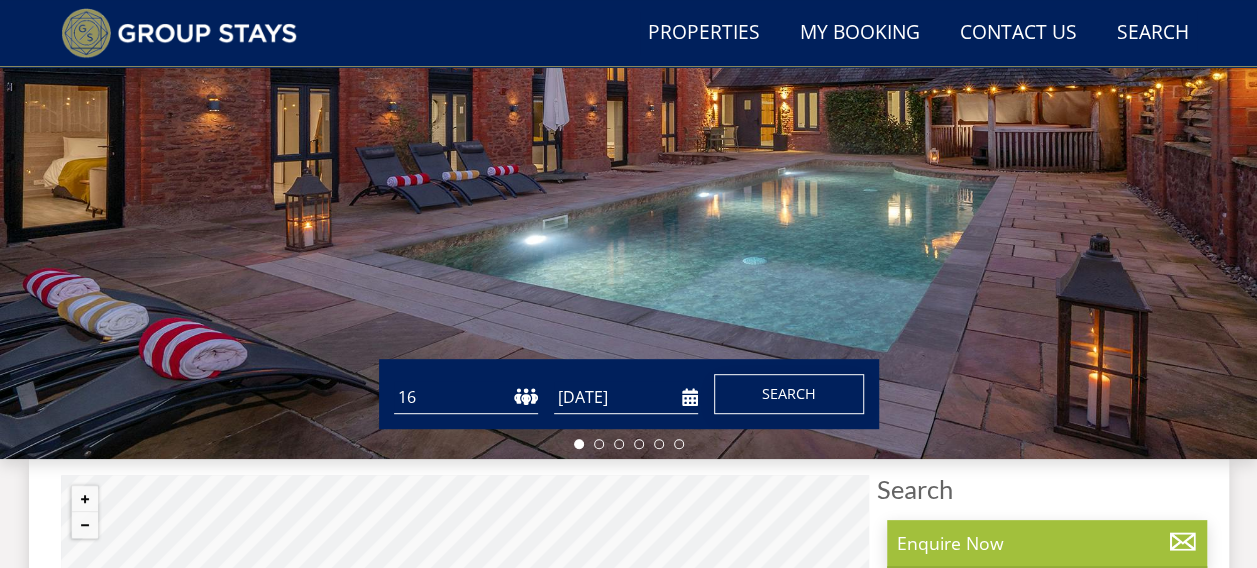 click on "Search" at bounding box center [789, 393] 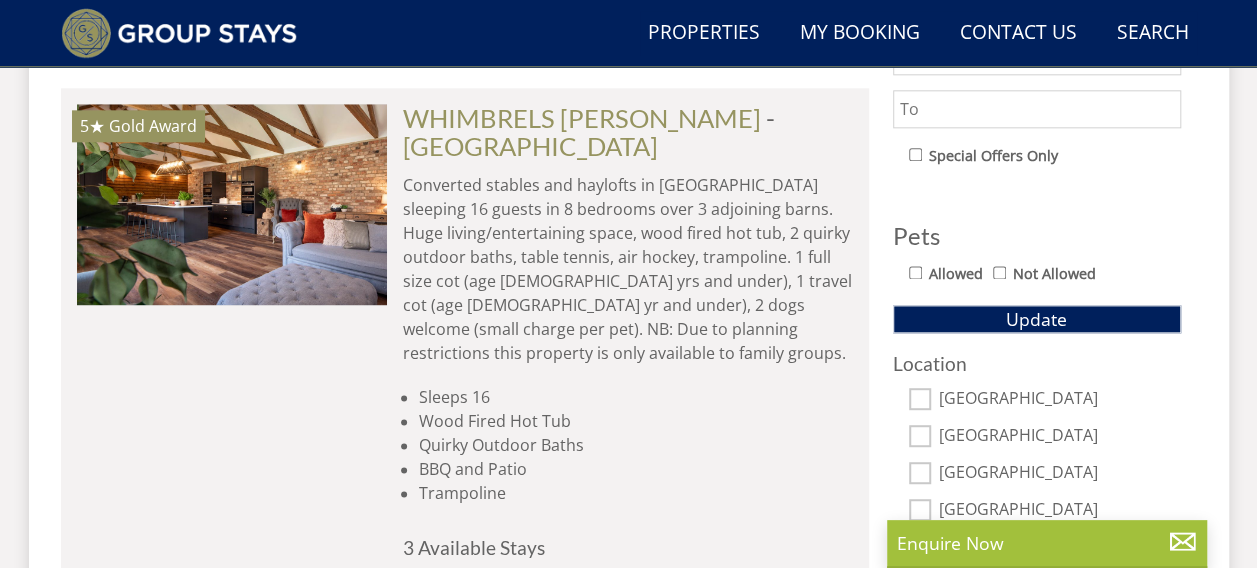 scroll, scrollTop: 1160, scrollLeft: 0, axis: vertical 